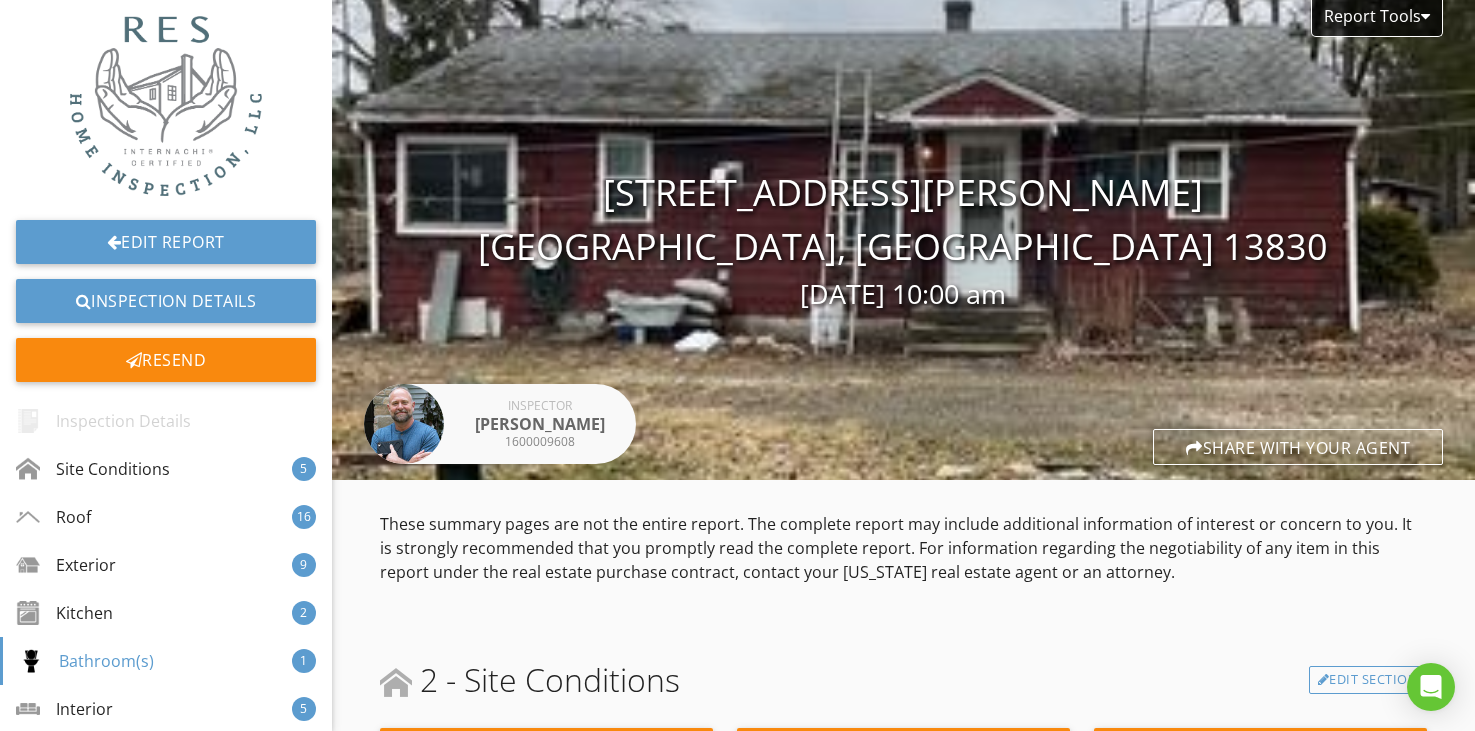 scroll, scrollTop: 0, scrollLeft: 0, axis: both 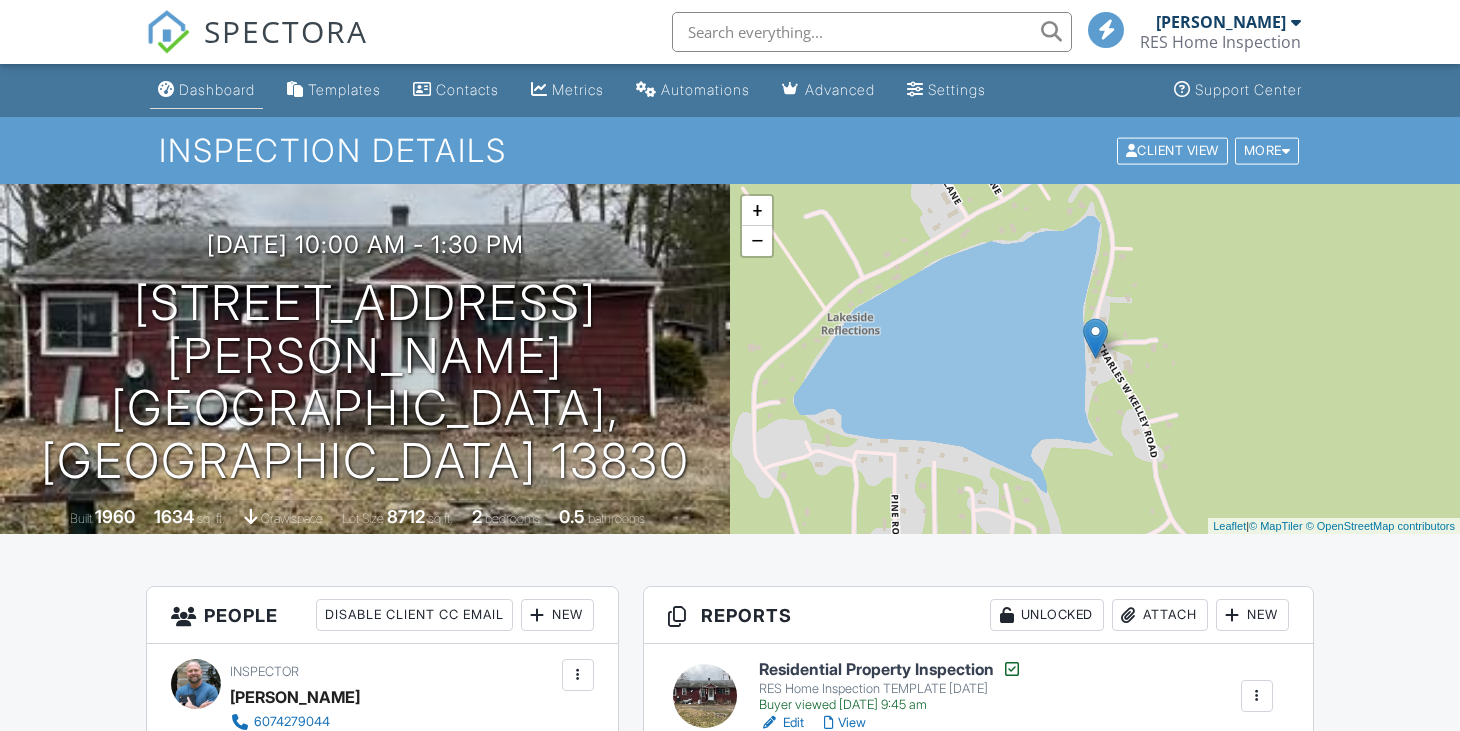 click on "Dashboard" at bounding box center (217, 89) 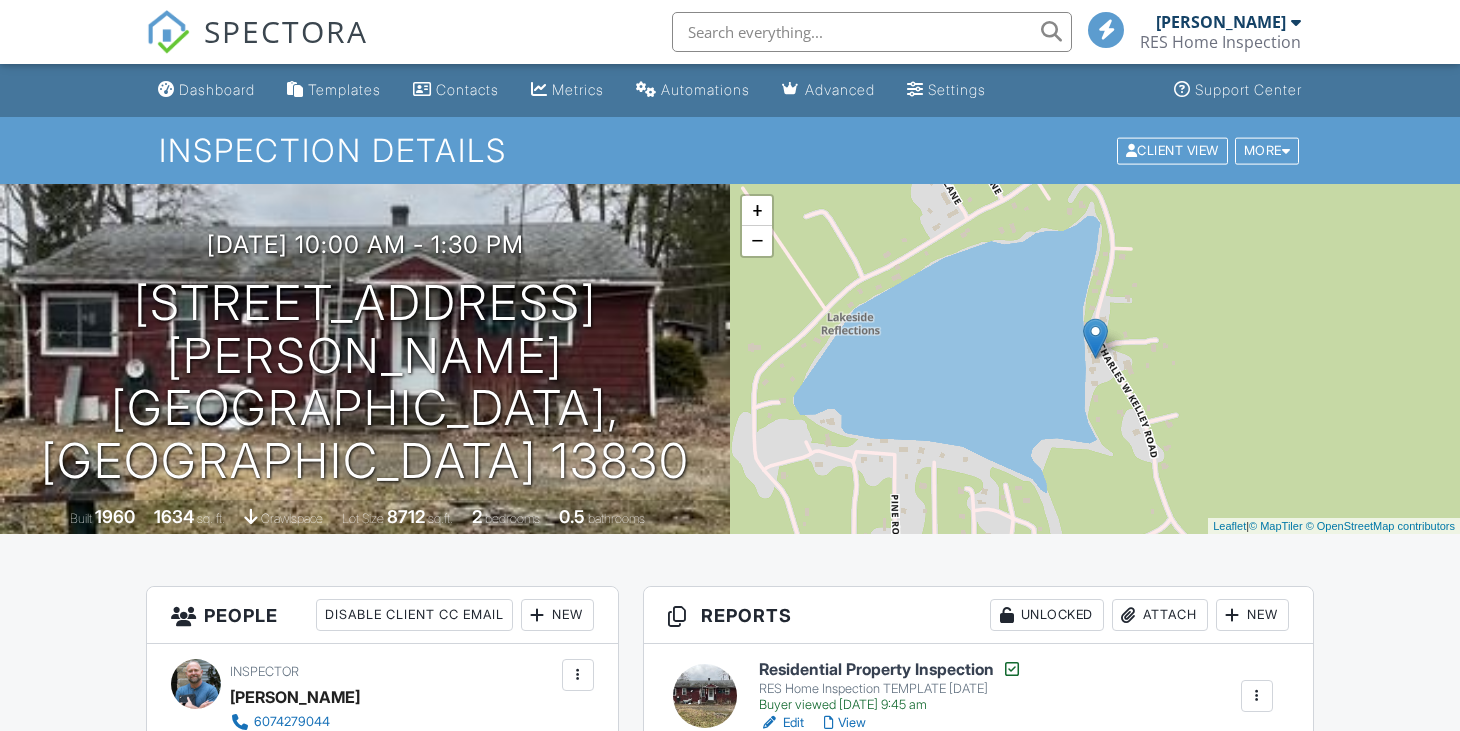 scroll, scrollTop: 0, scrollLeft: 0, axis: both 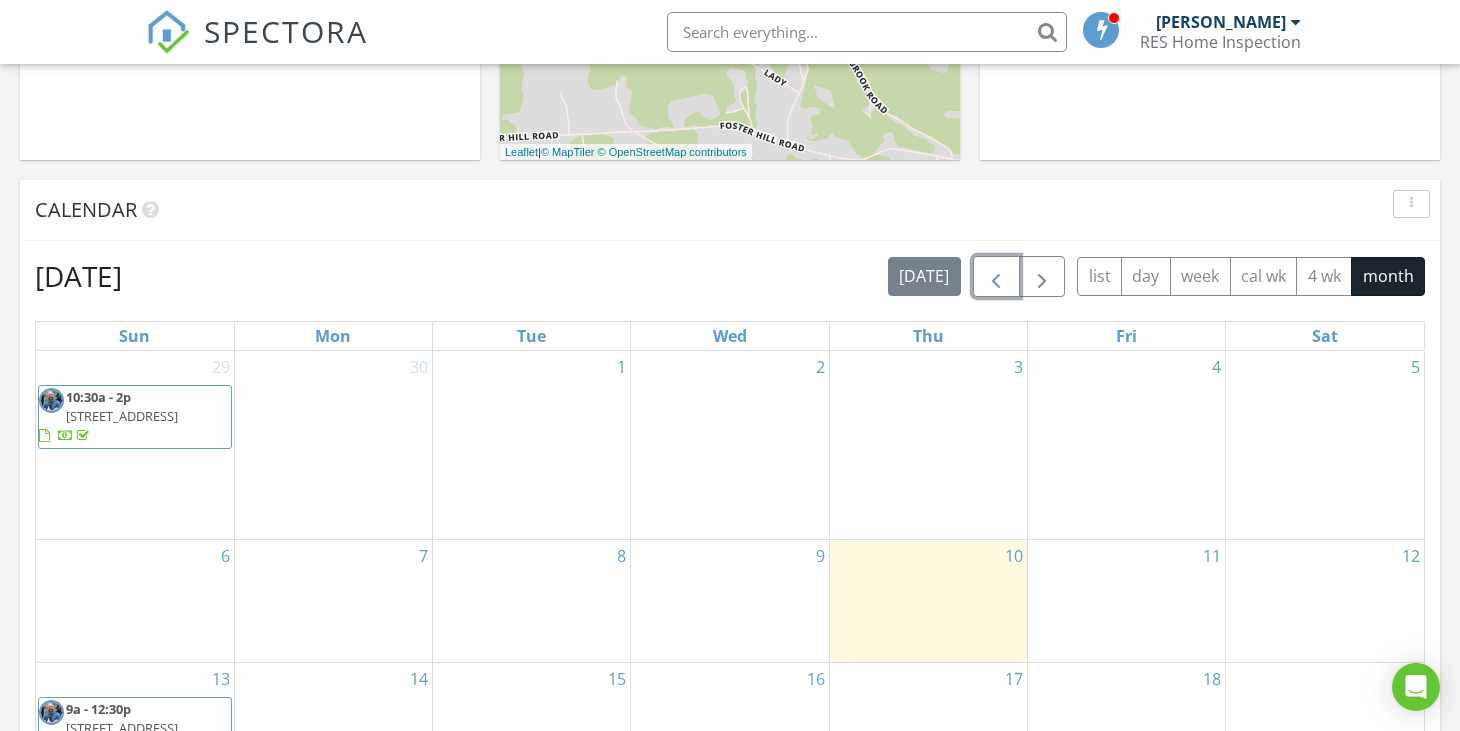 click at bounding box center [996, 277] 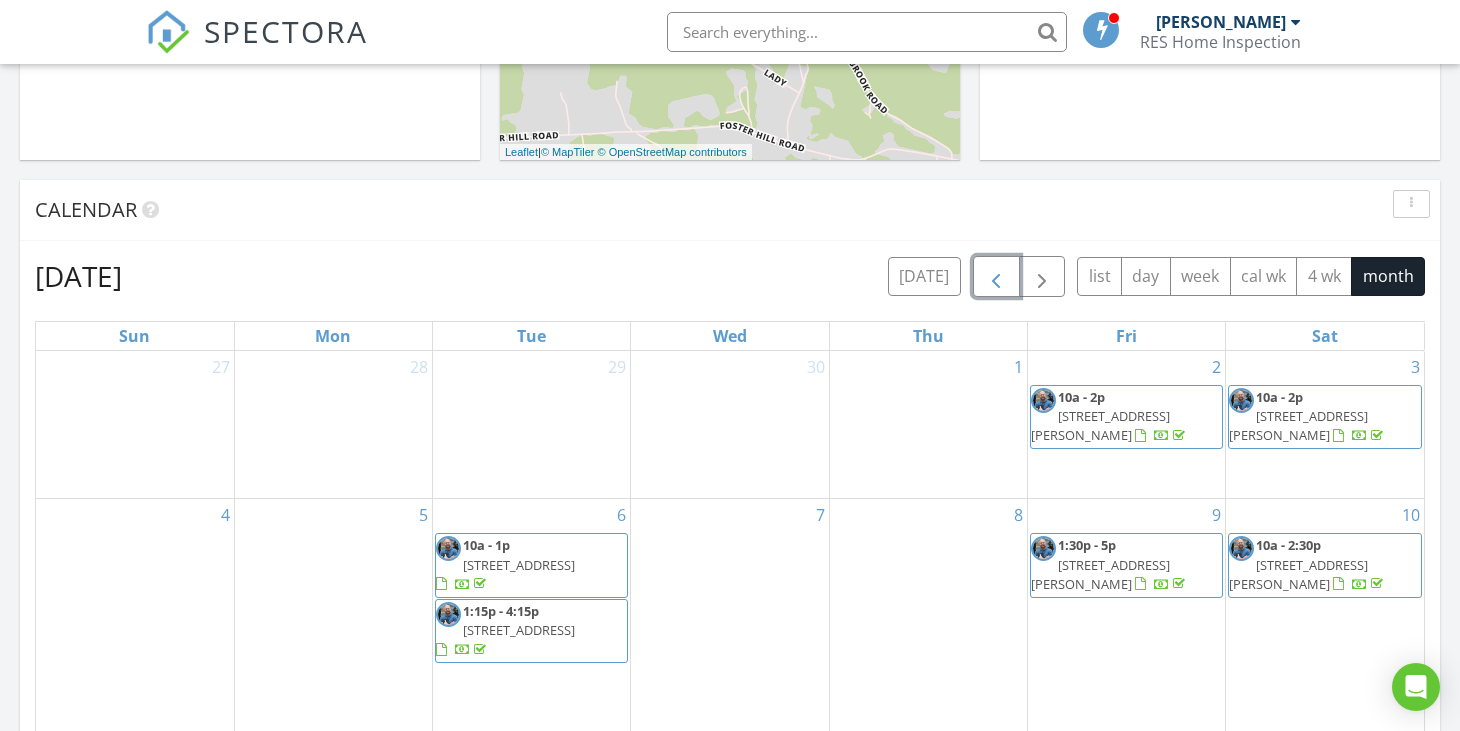 click at bounding box center (996, 277) 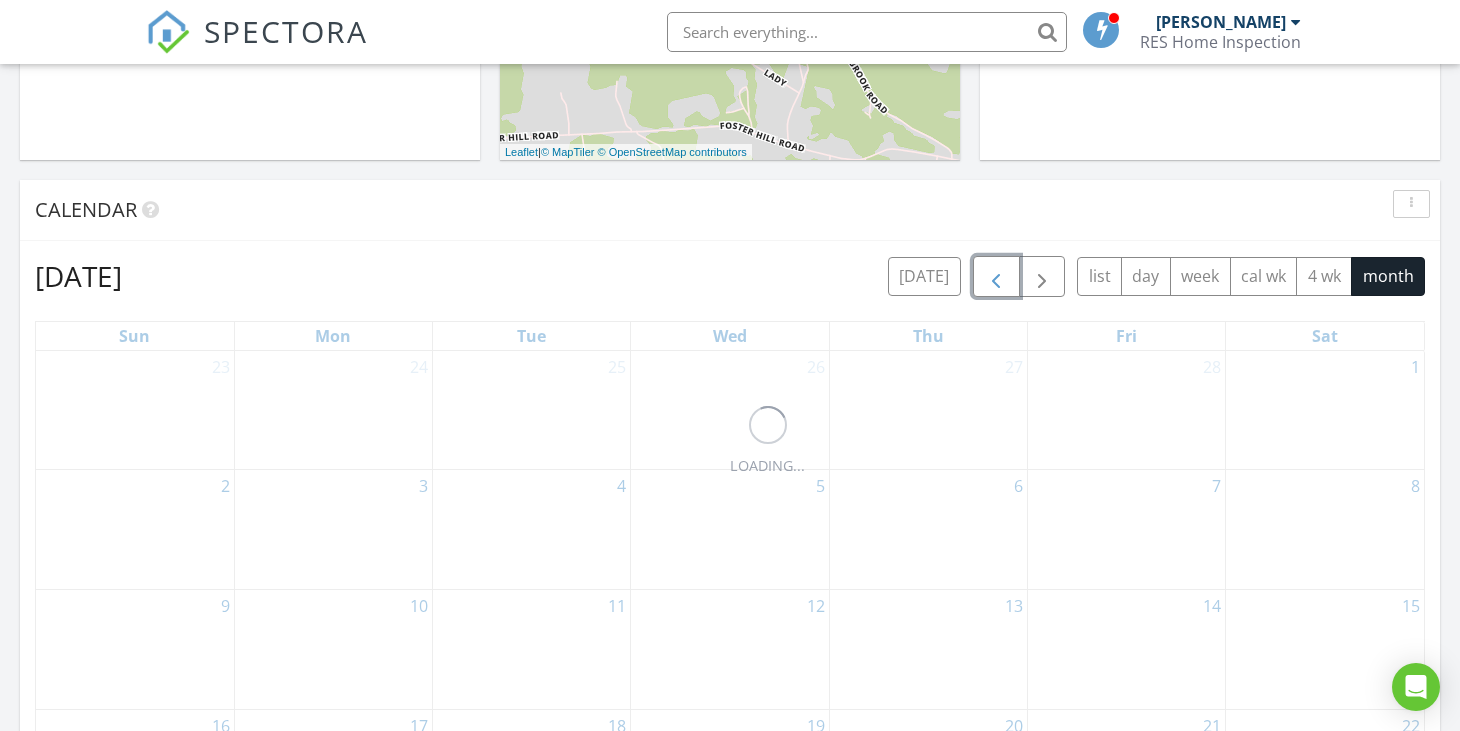 click at bounding box center (996, 277) 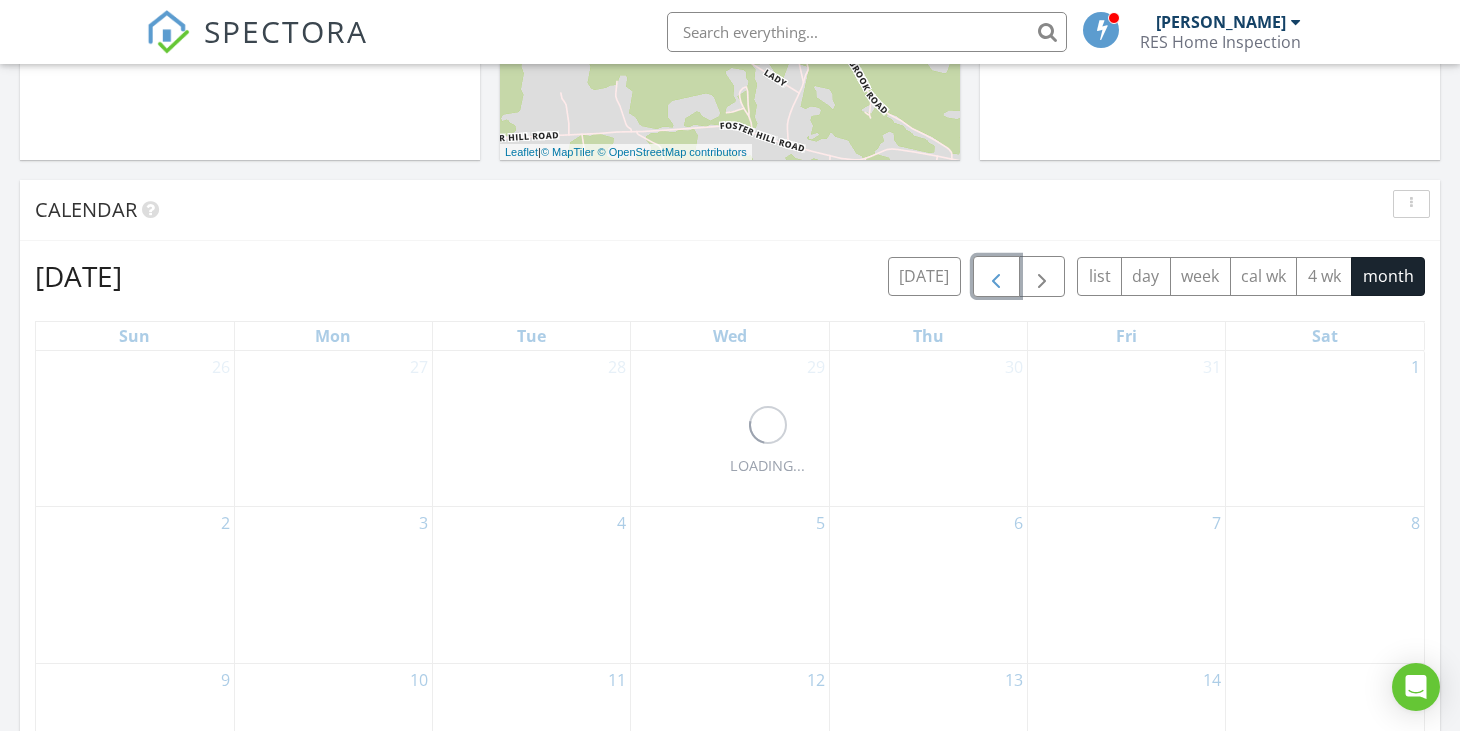 click at bounding box center [996, 277] 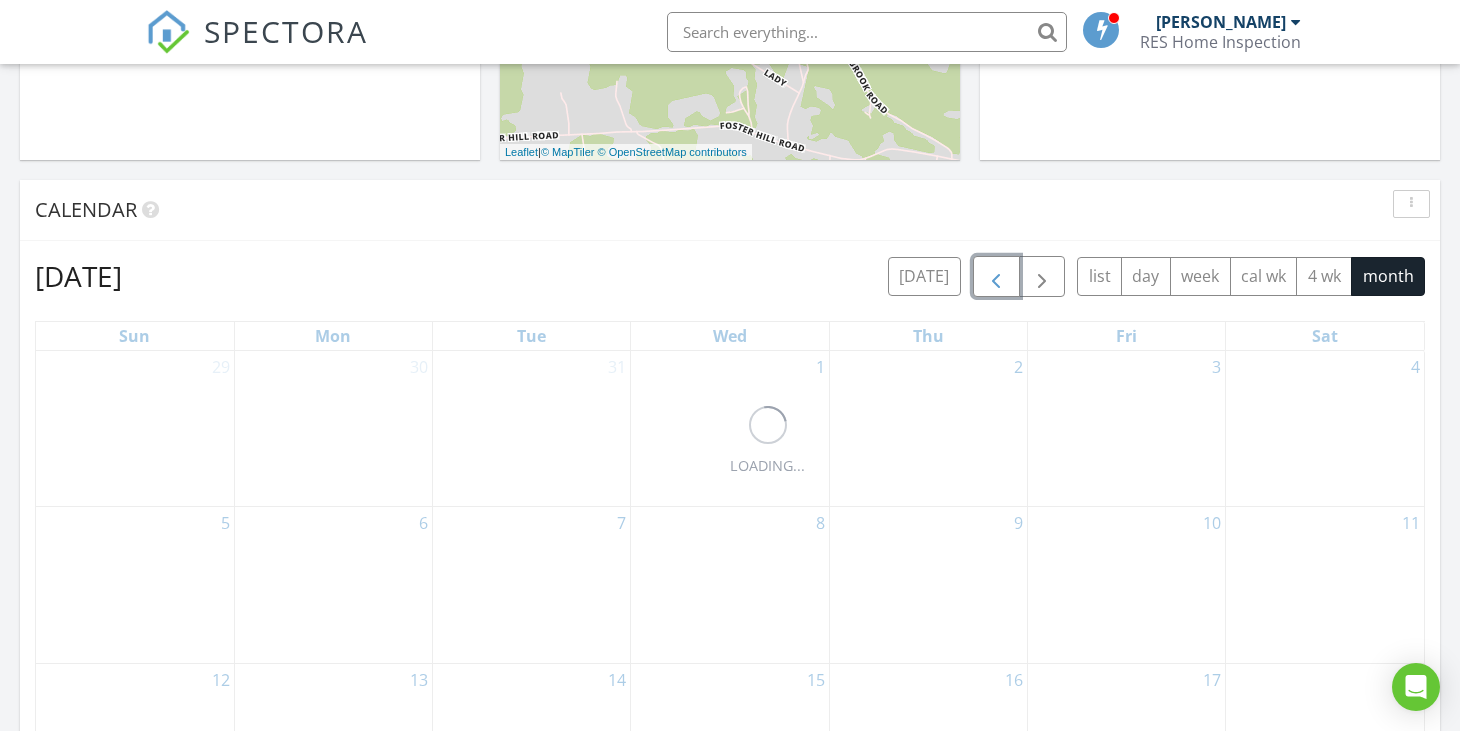 click at bounding box center [996, 277] 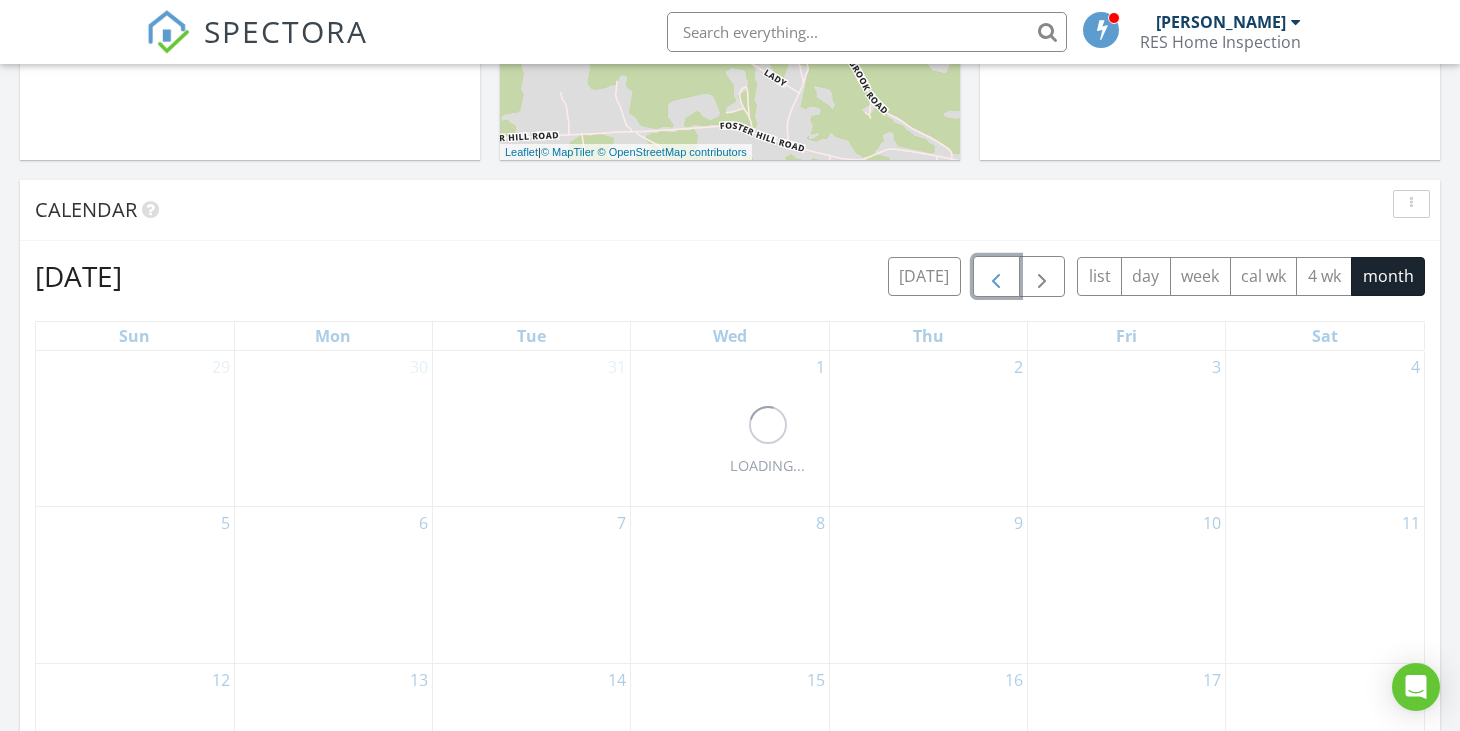 click at bounding box center (996, 277) 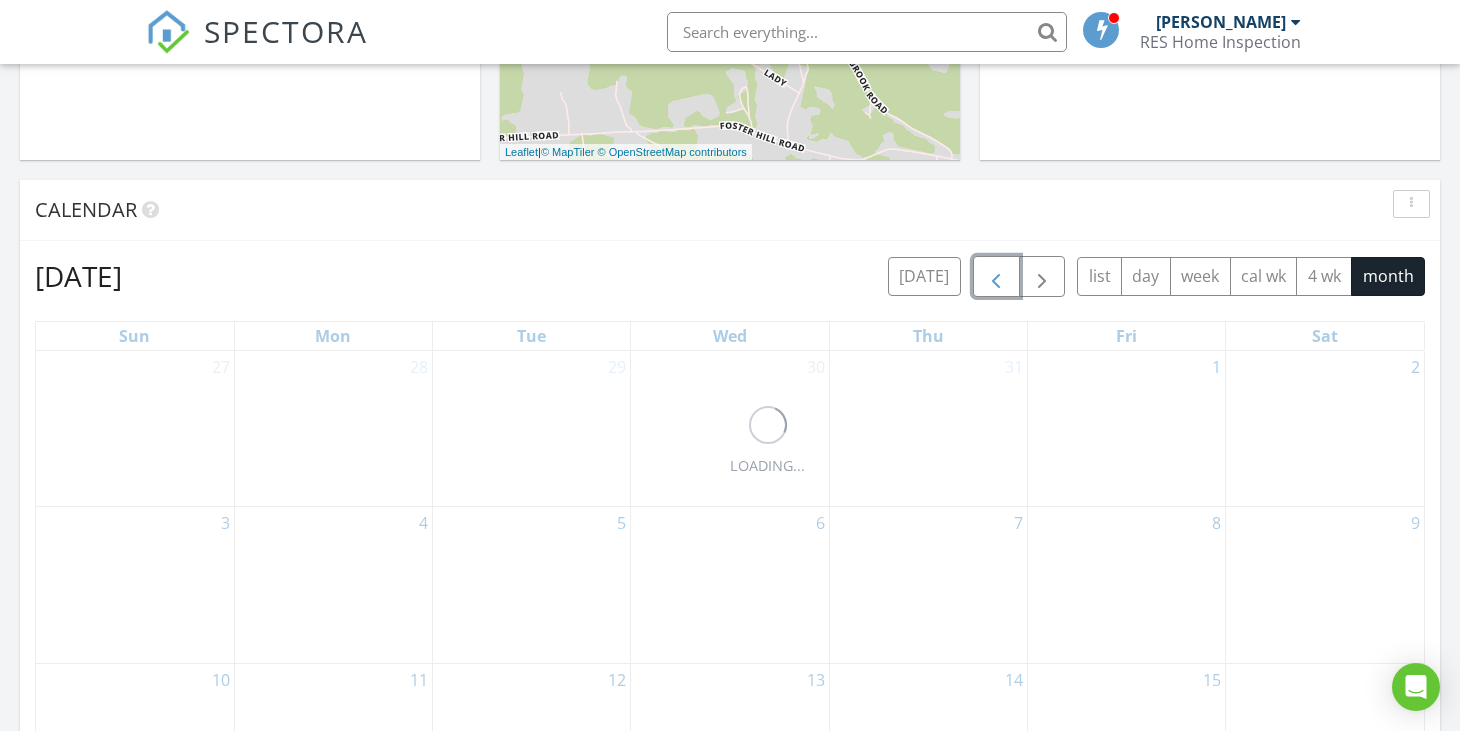 click at bounding box center (996, 277) 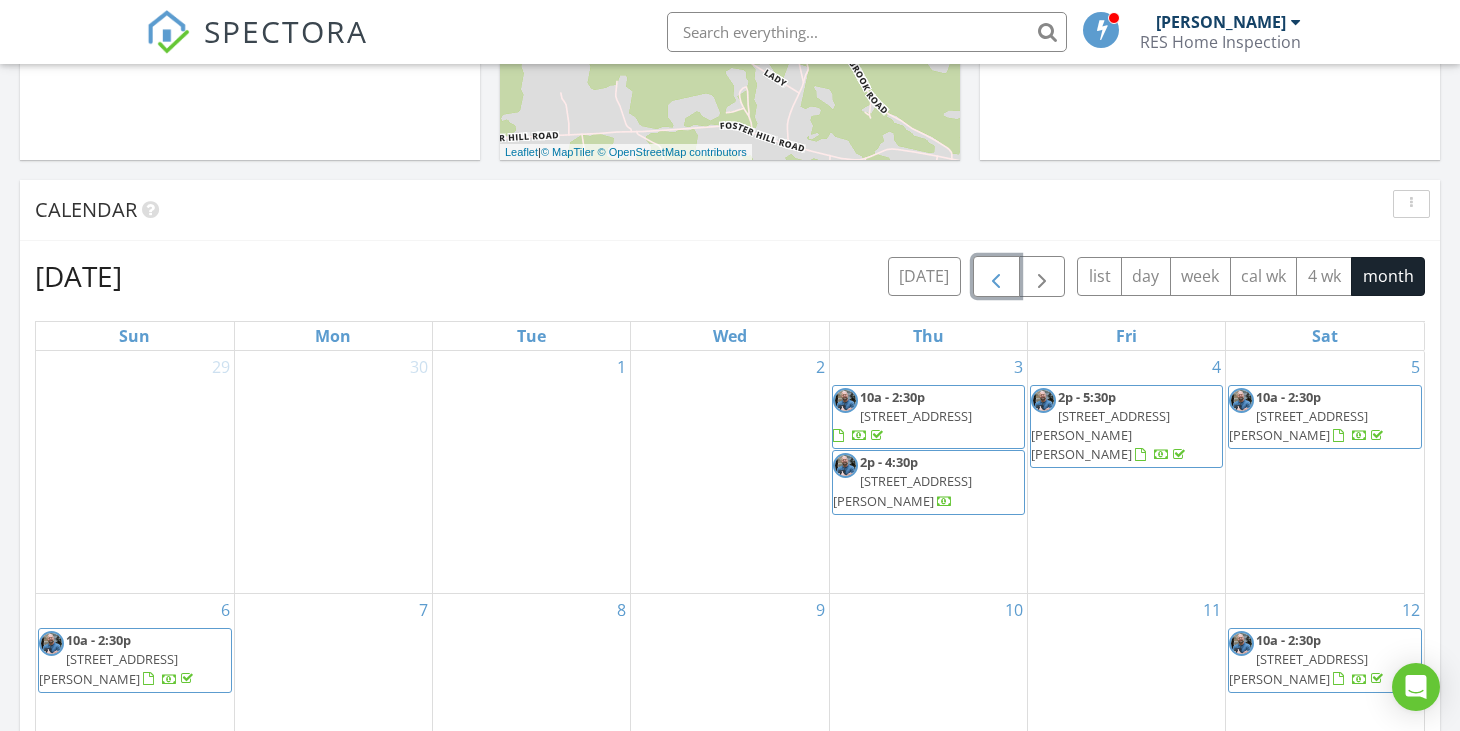 click at bounding box center [996, 277] 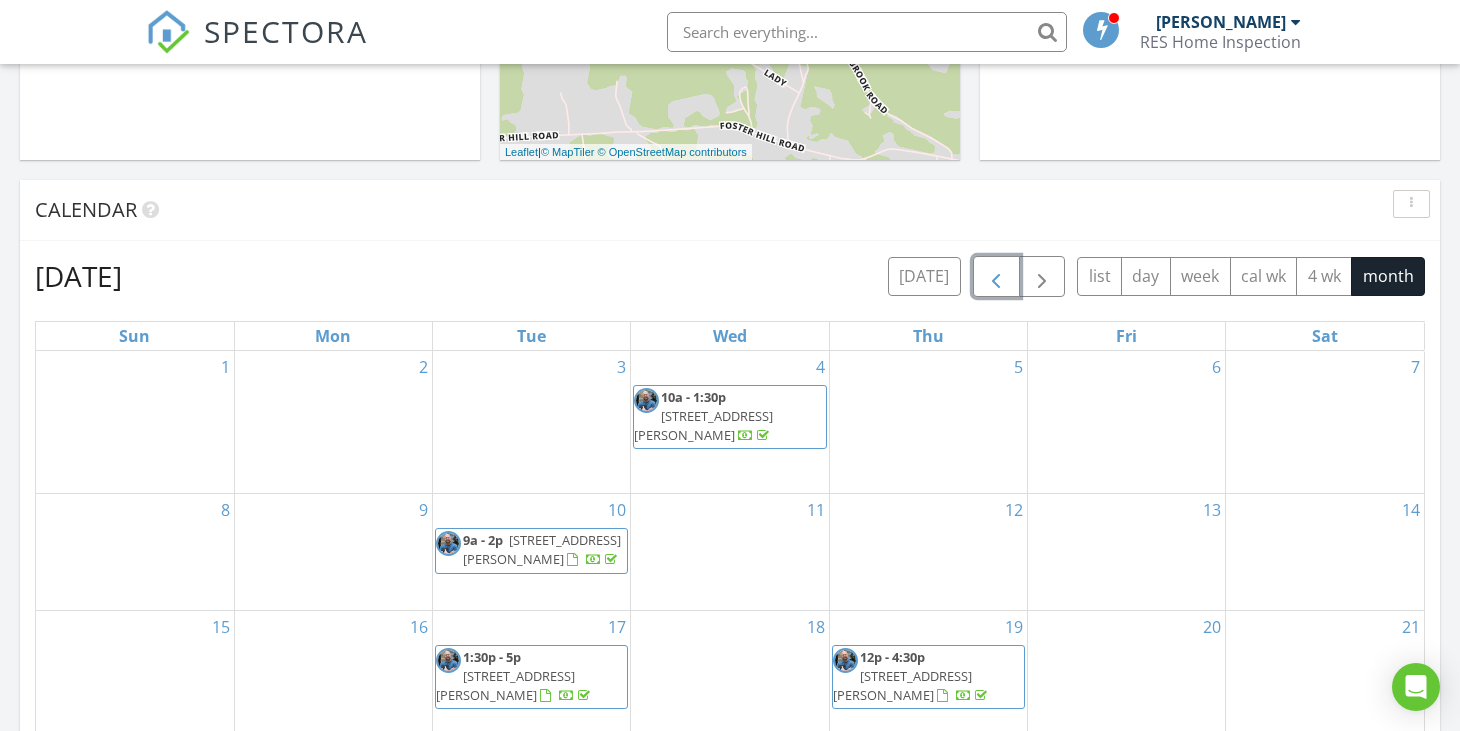 click at bounding box center (996, 277) 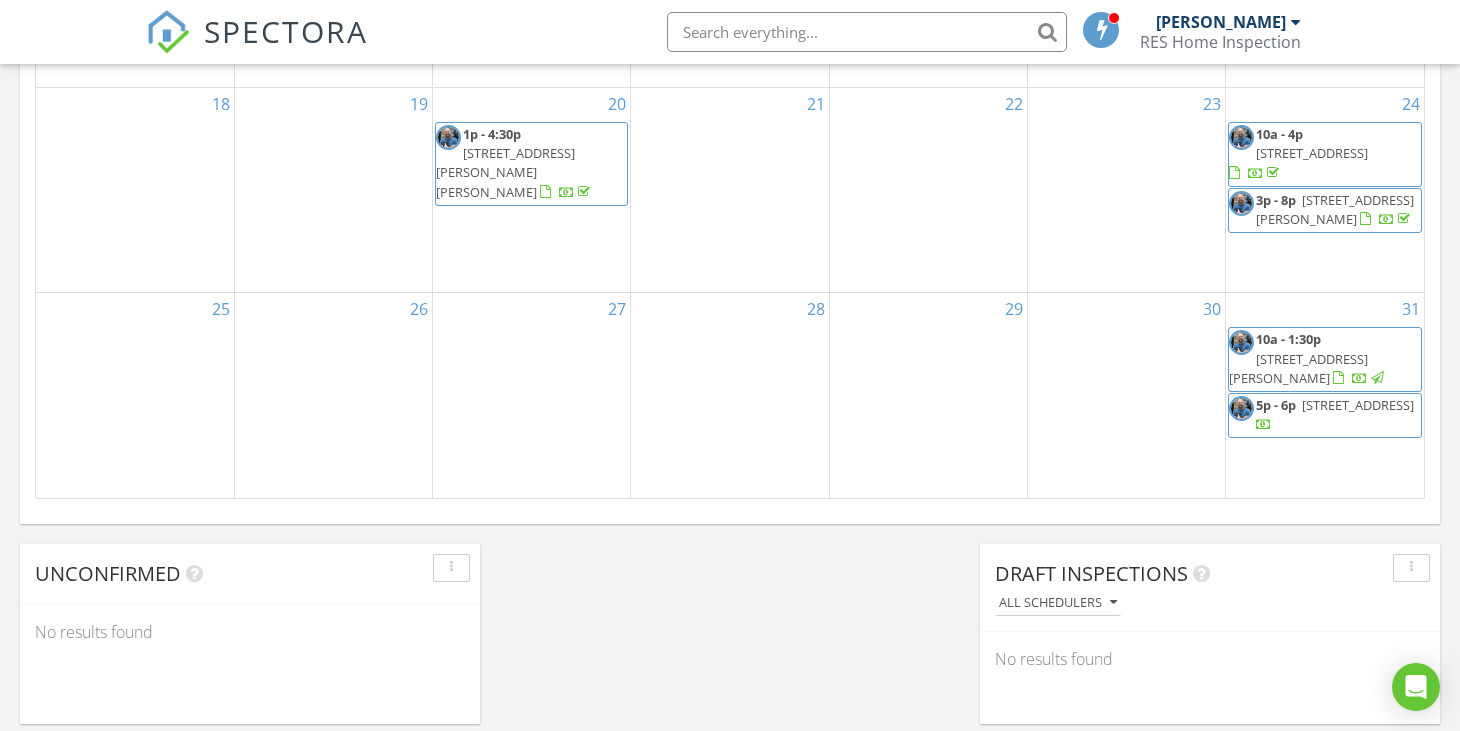 scroll, scrollTop: 1300, scrollLeft: 0, axis: vertical 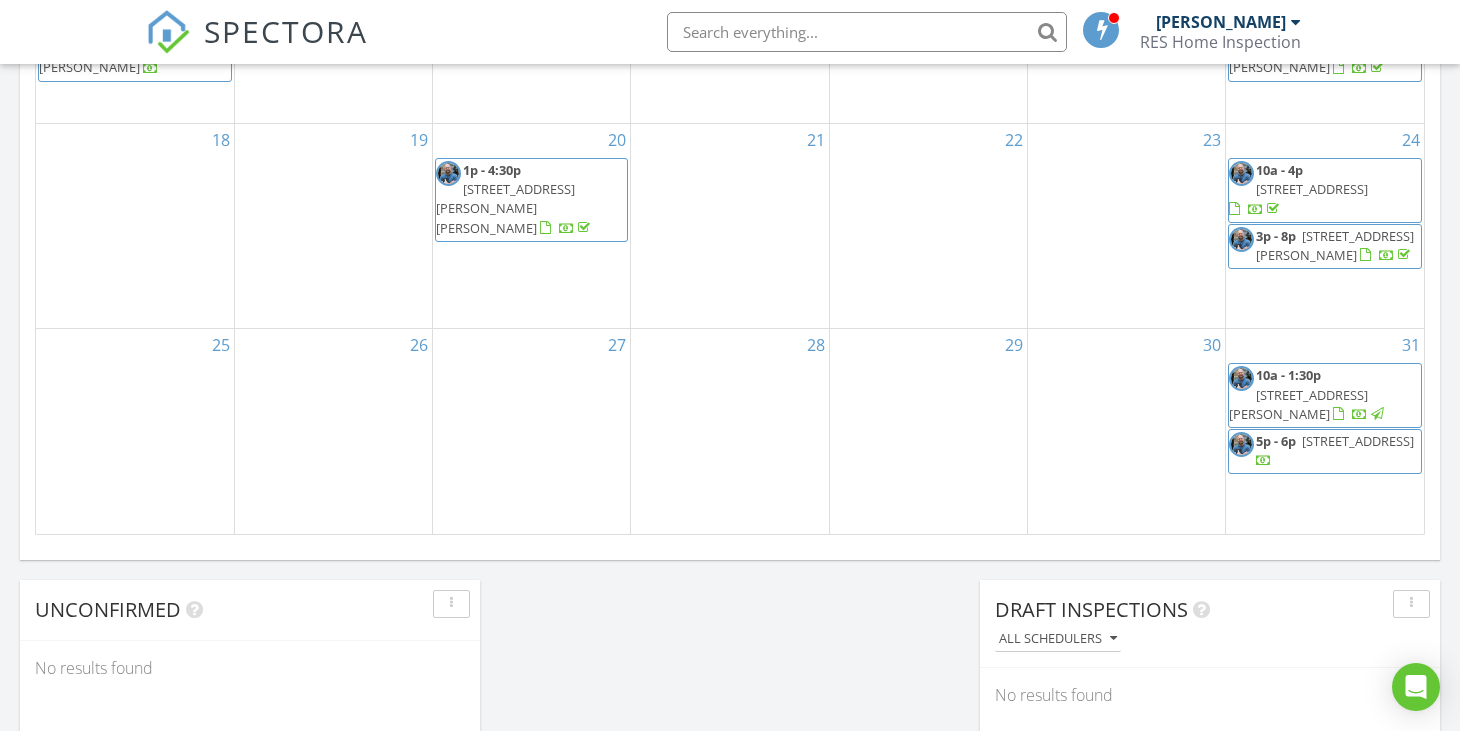 click on "133 Elm Rd, Oxford 13830" at bounding box center [1312, 189] 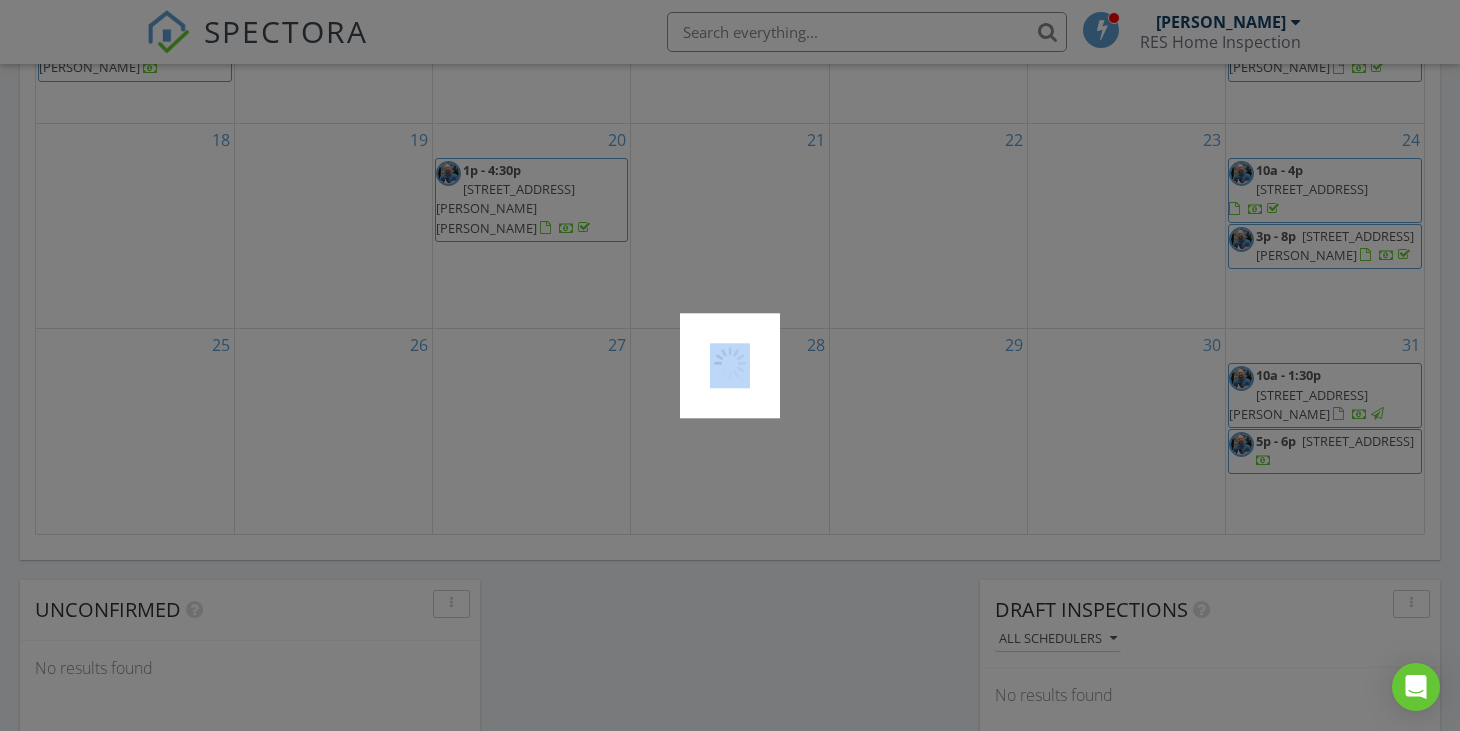 click at bounding box center [730, 365] 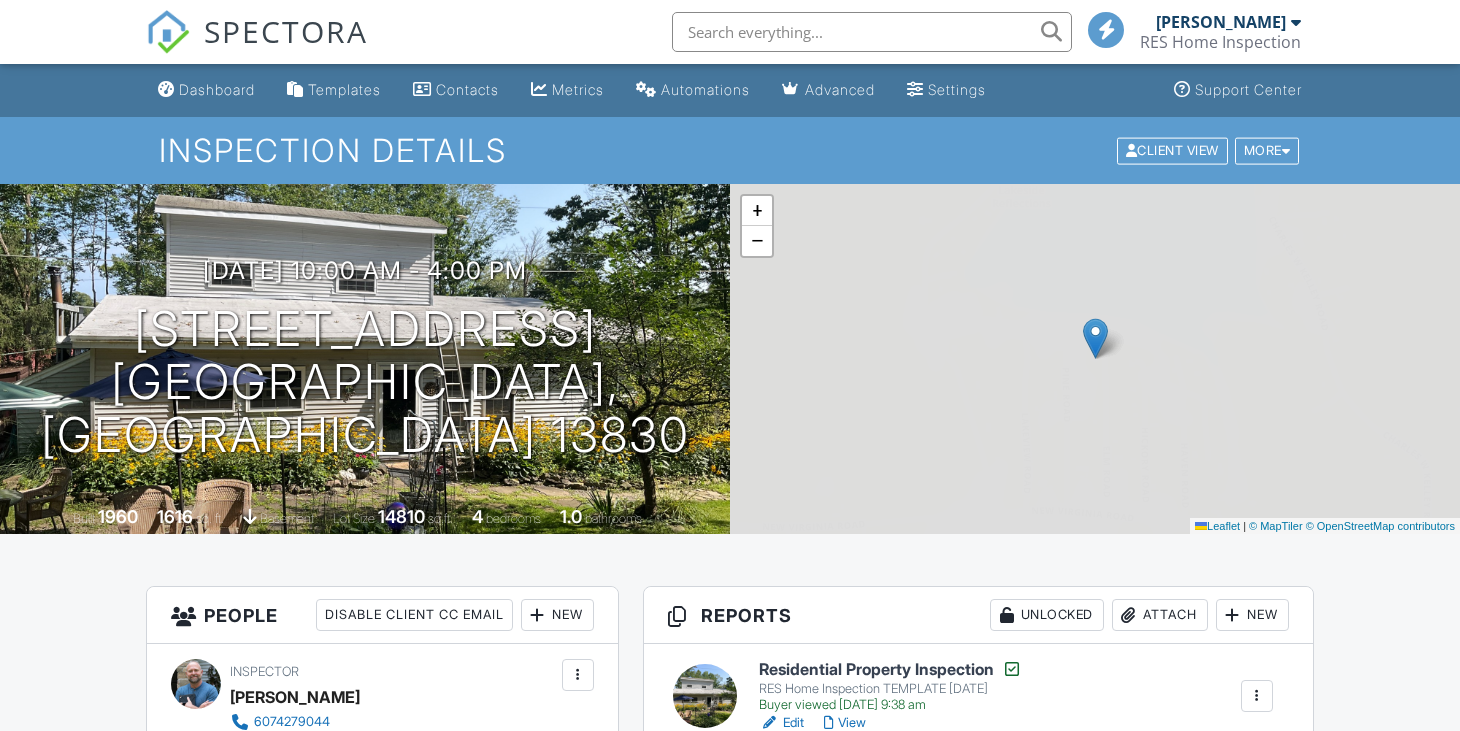 scroll, scrollTop: 0, scrollLeft: 0, axis: both 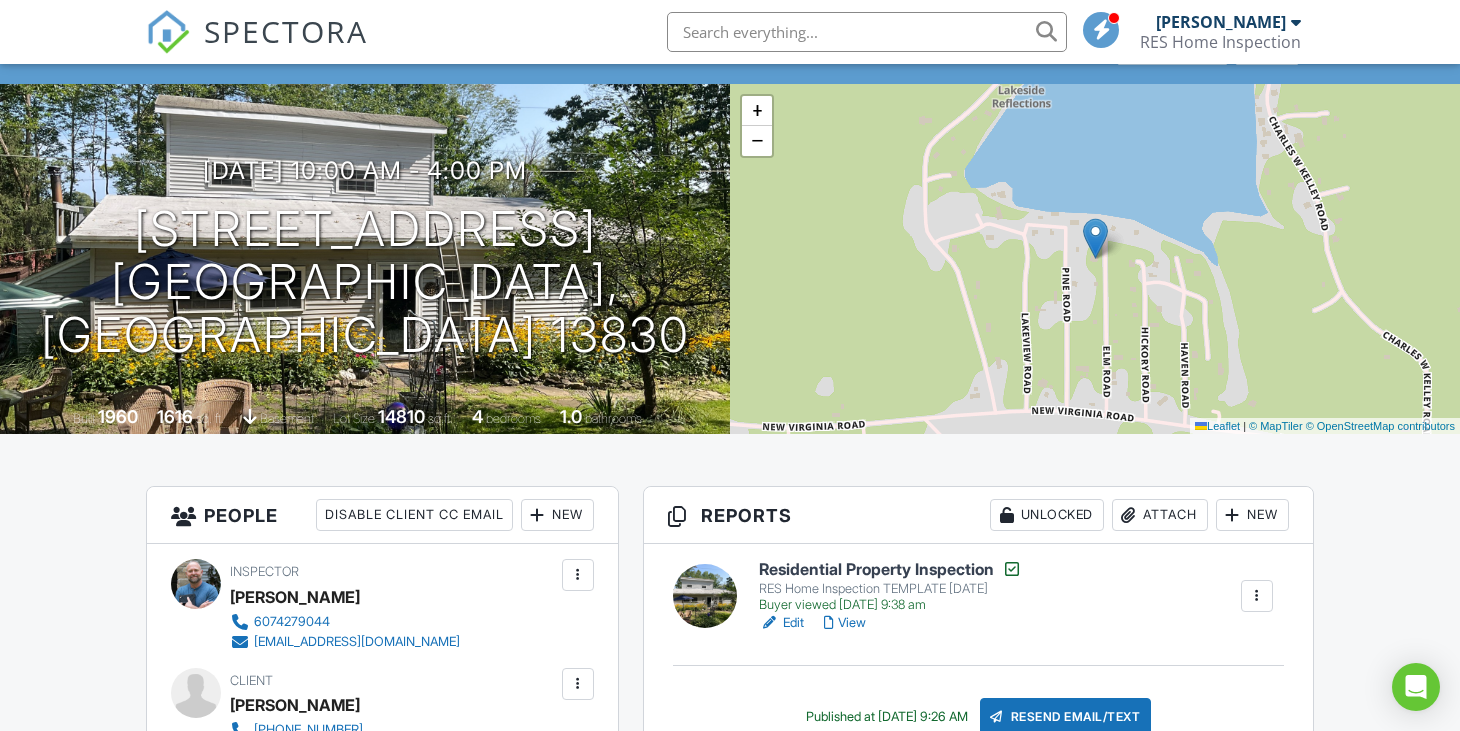click on "View" at bounding box center [845, 623] 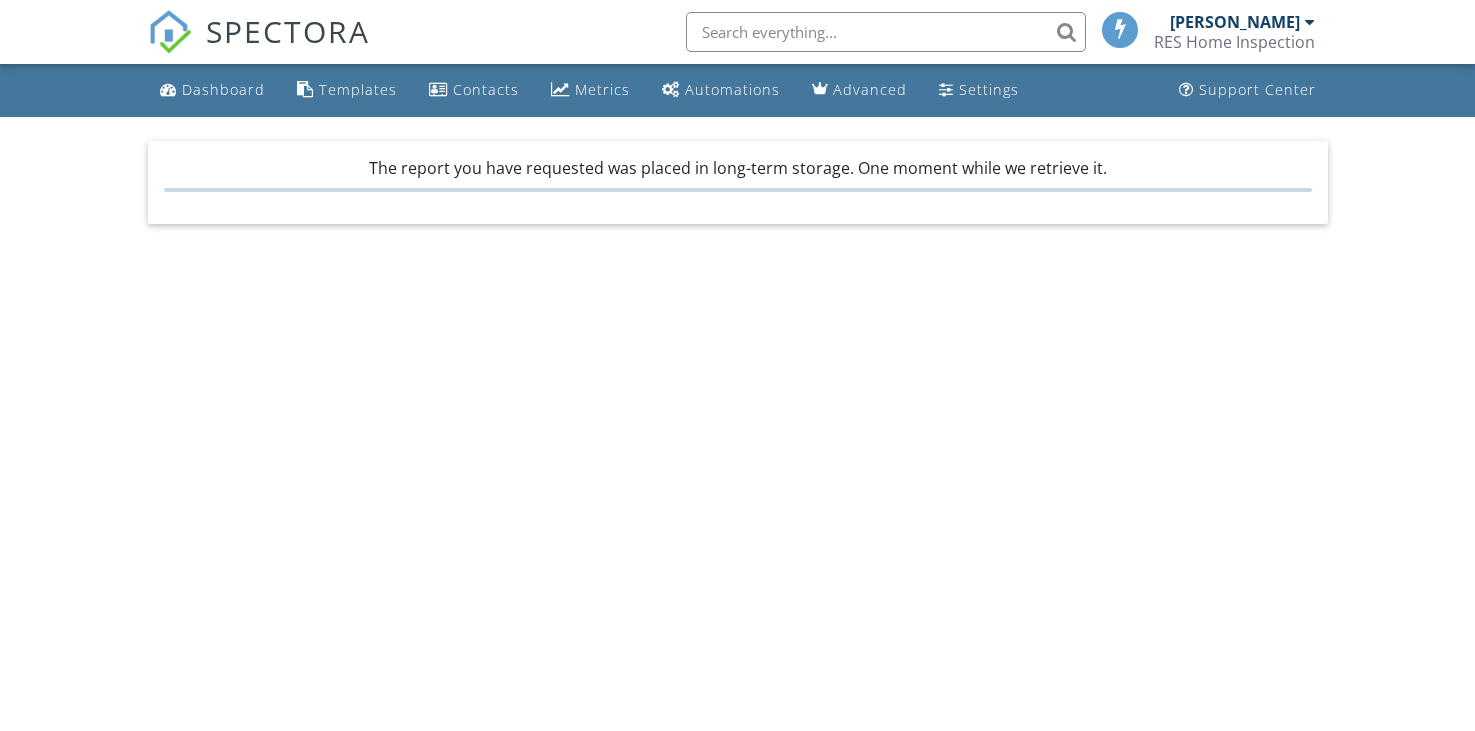 scroll, scrollTop: 0, scrollLeft: 0, axis: both 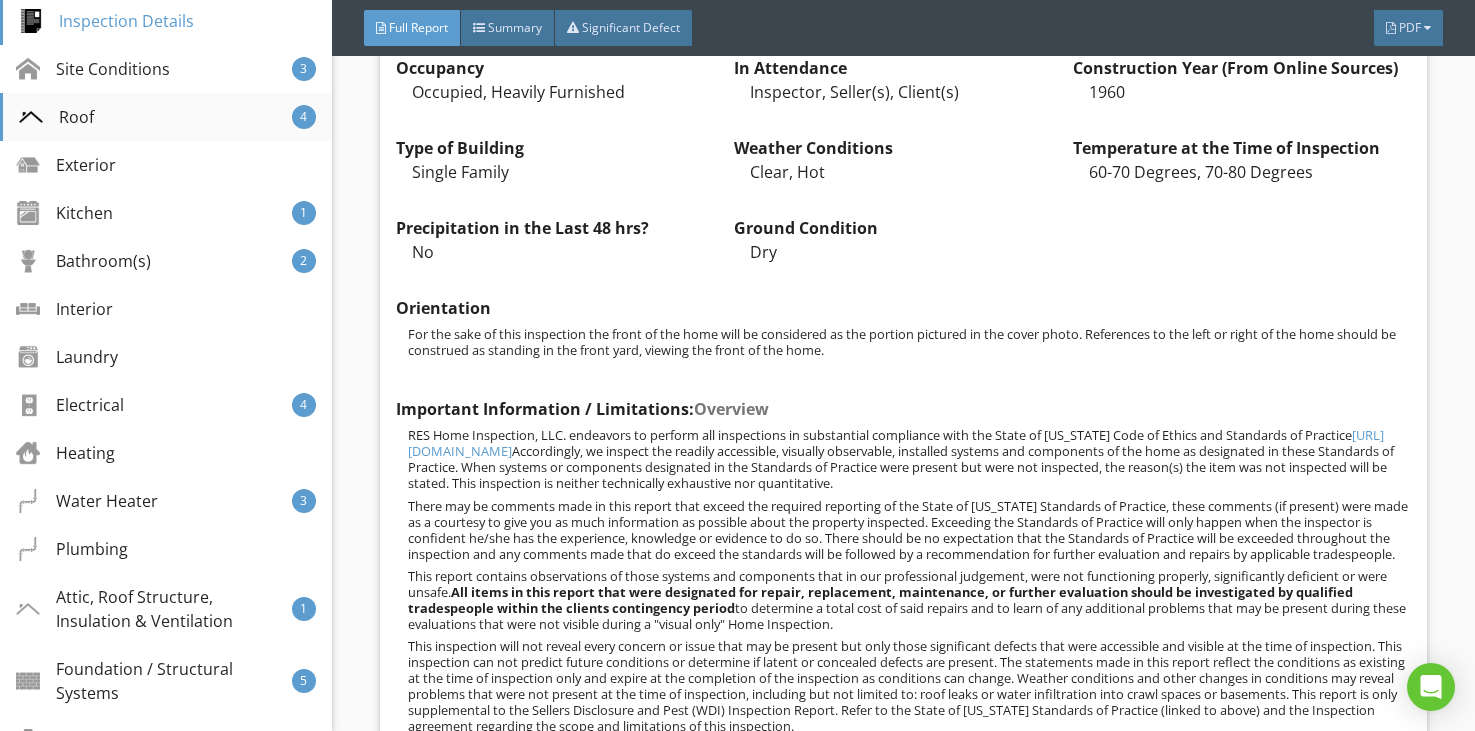 click on "Roof" at bounding box center [56, 117] 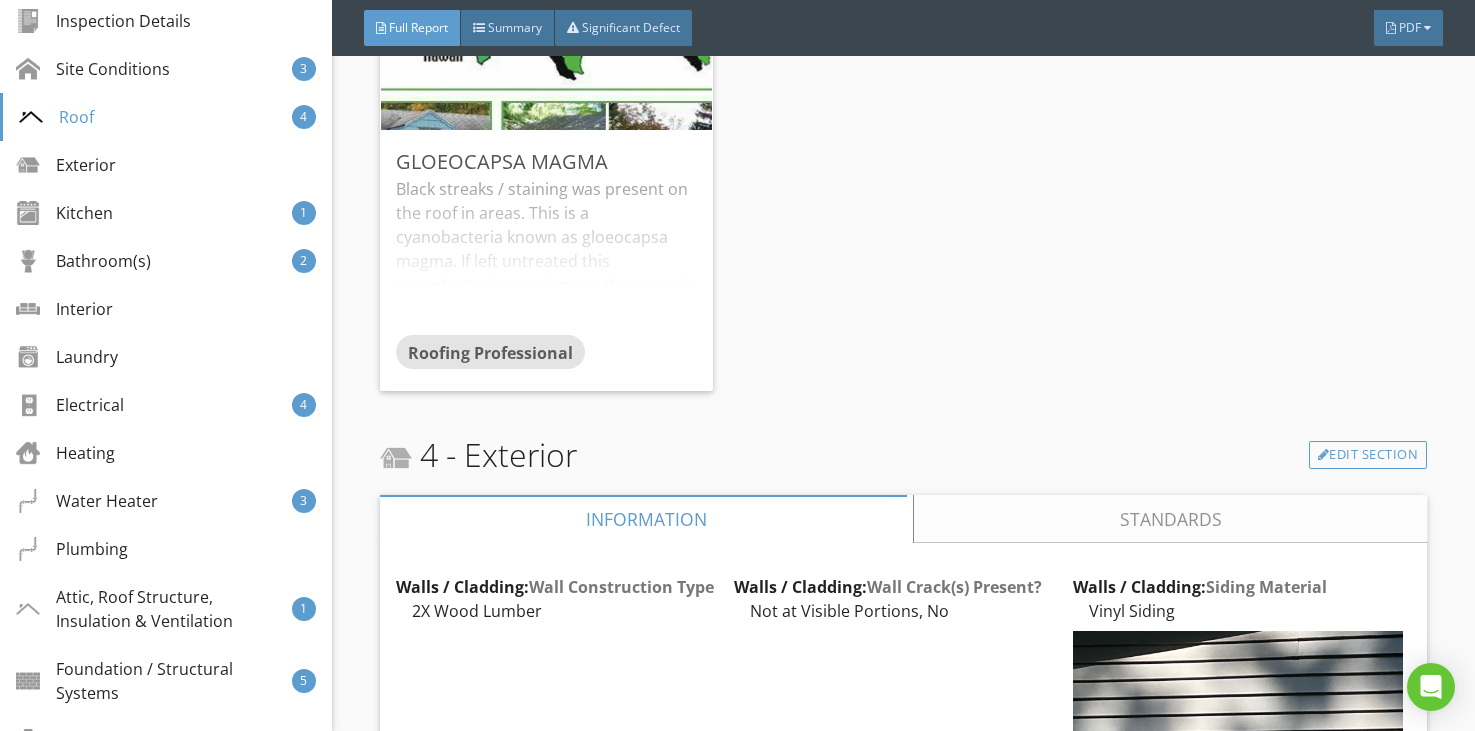 scroll, scrollTop: 13997, scrollLeft: 0, axis: vertical 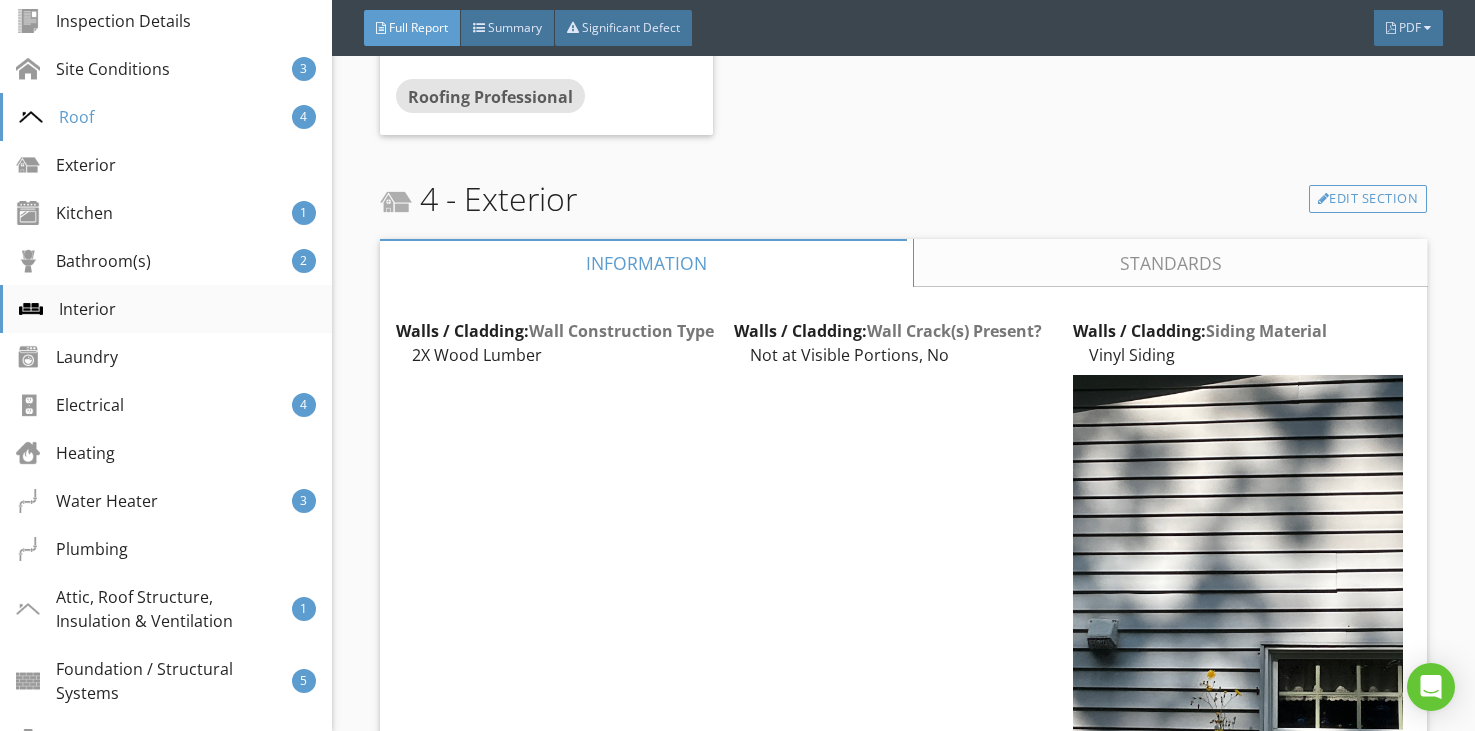 click on "Interior" at bounding box center (67, 309) 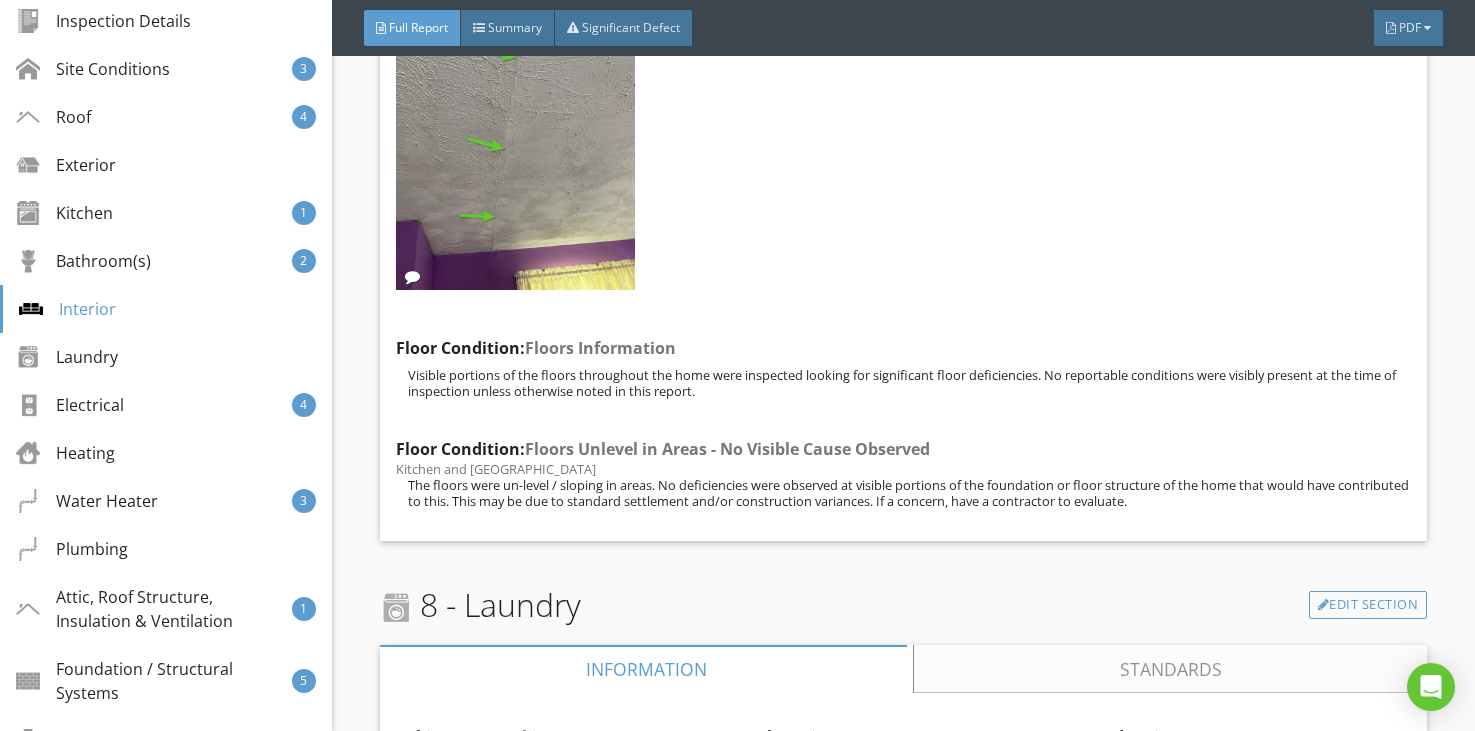 scroll, scrollTop: 32341, scrollLeft: 0, axis: vertical 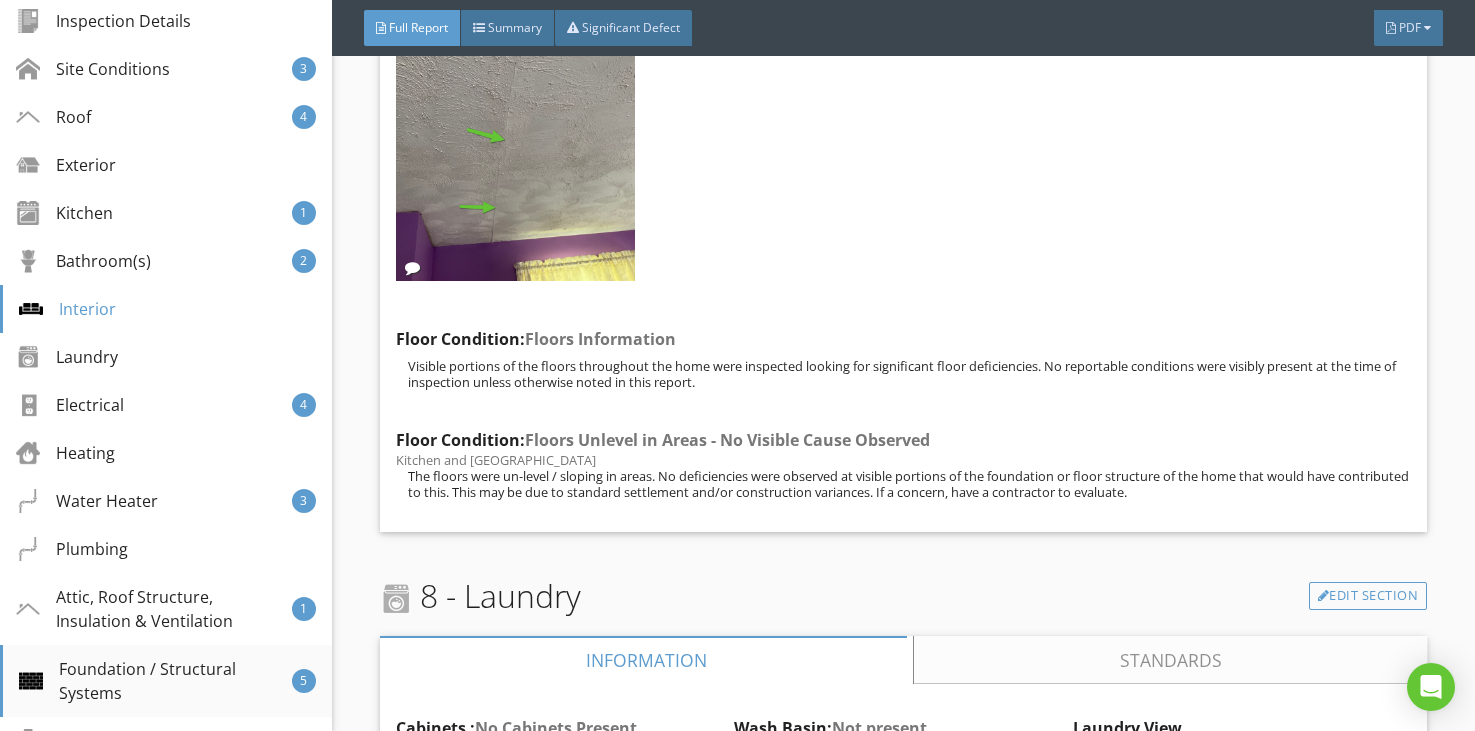 click on "Foundation / Structural Systems" at bounding box center [155, 681] 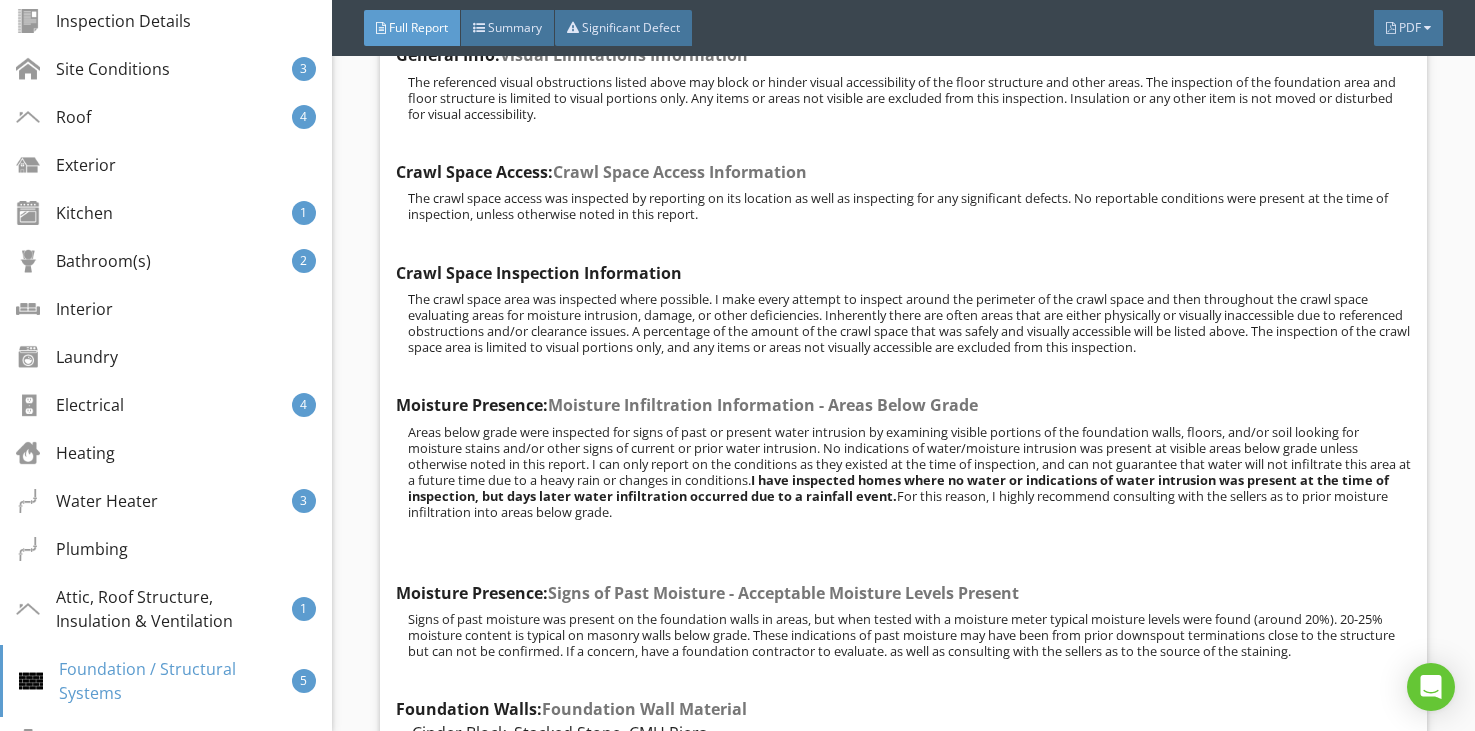 scroll, scrollTop: 58588, scrollLeft: 0, axis: vertical 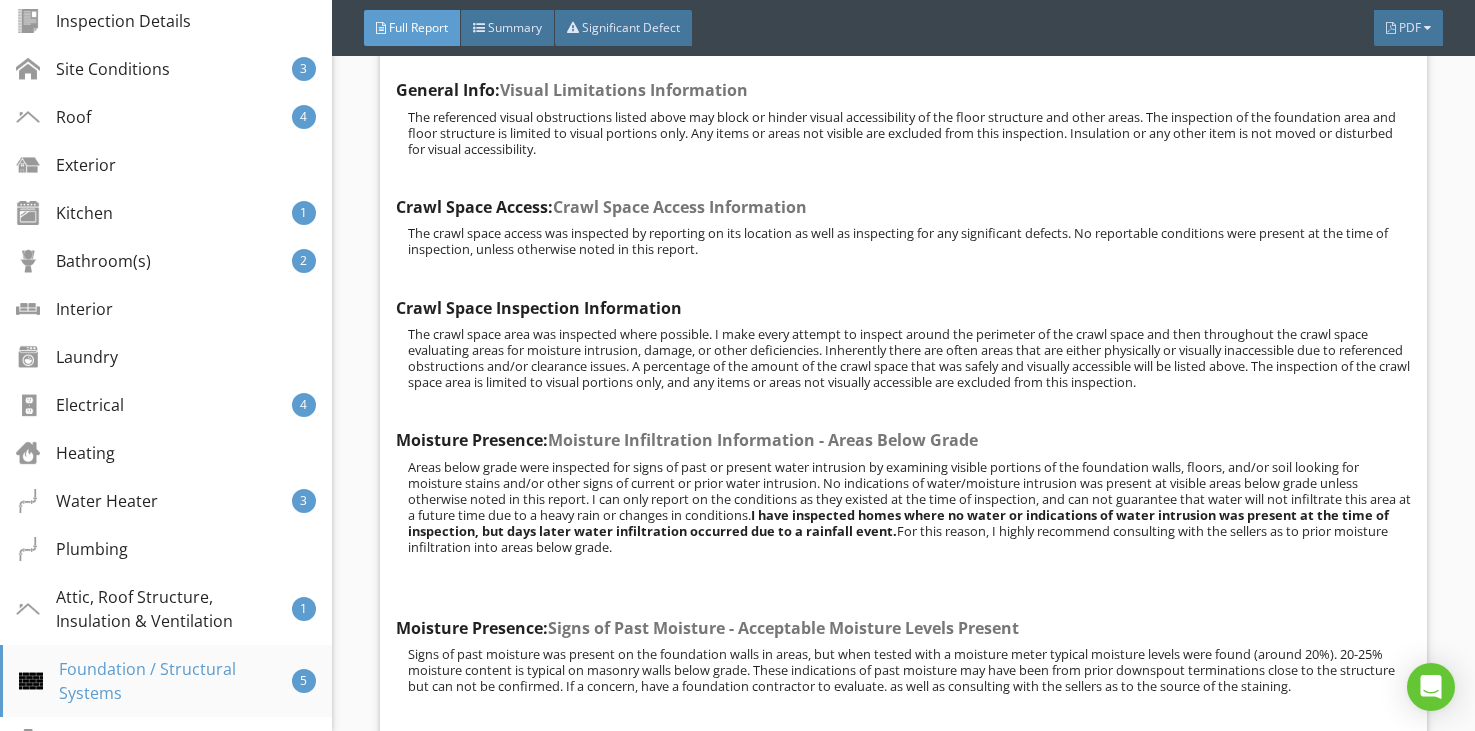 click on "Foundation / Structural Systems" at bounding box center (155, 681) 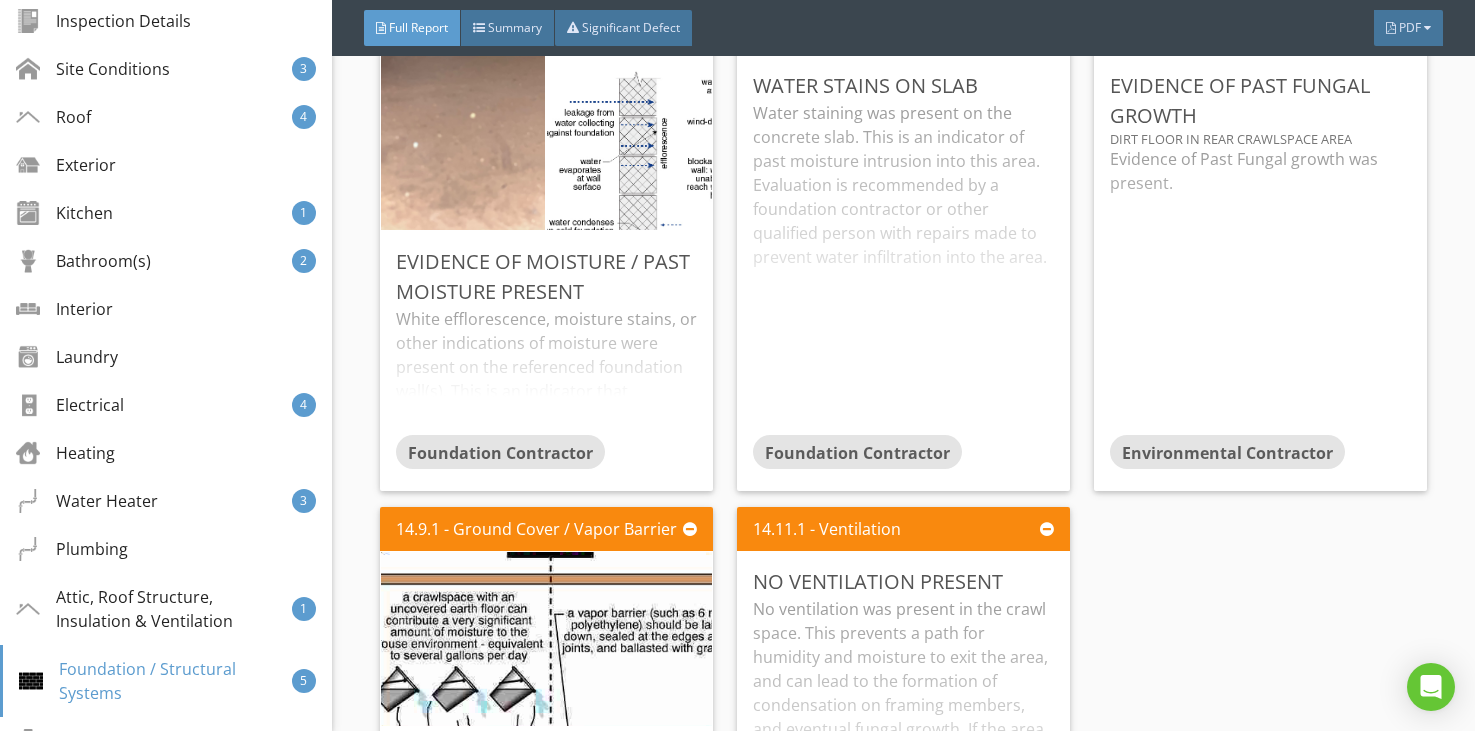 scroll, scrollTop: 62188, scrollLeft: 0, axis: vertical 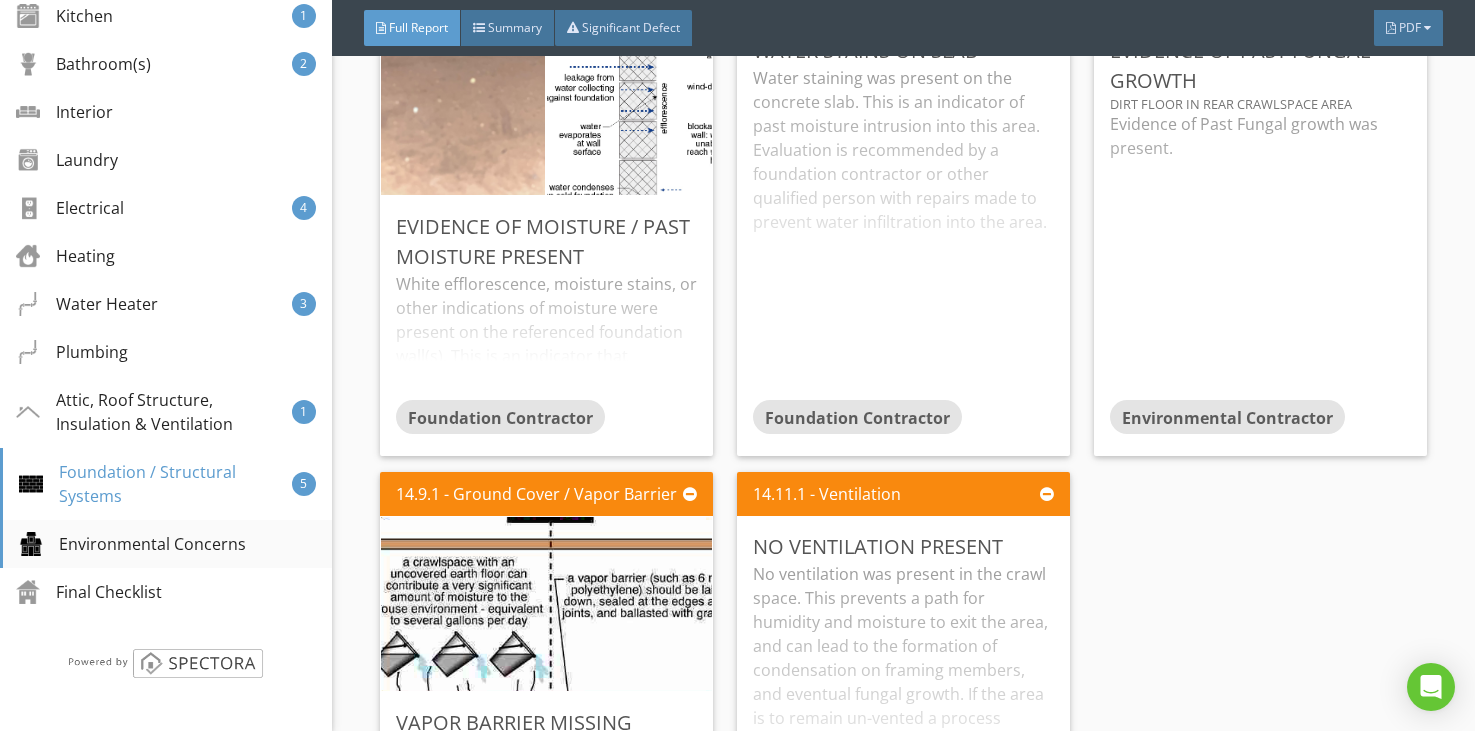click on "Environmental Concerns" at bounding box center [132, 544] 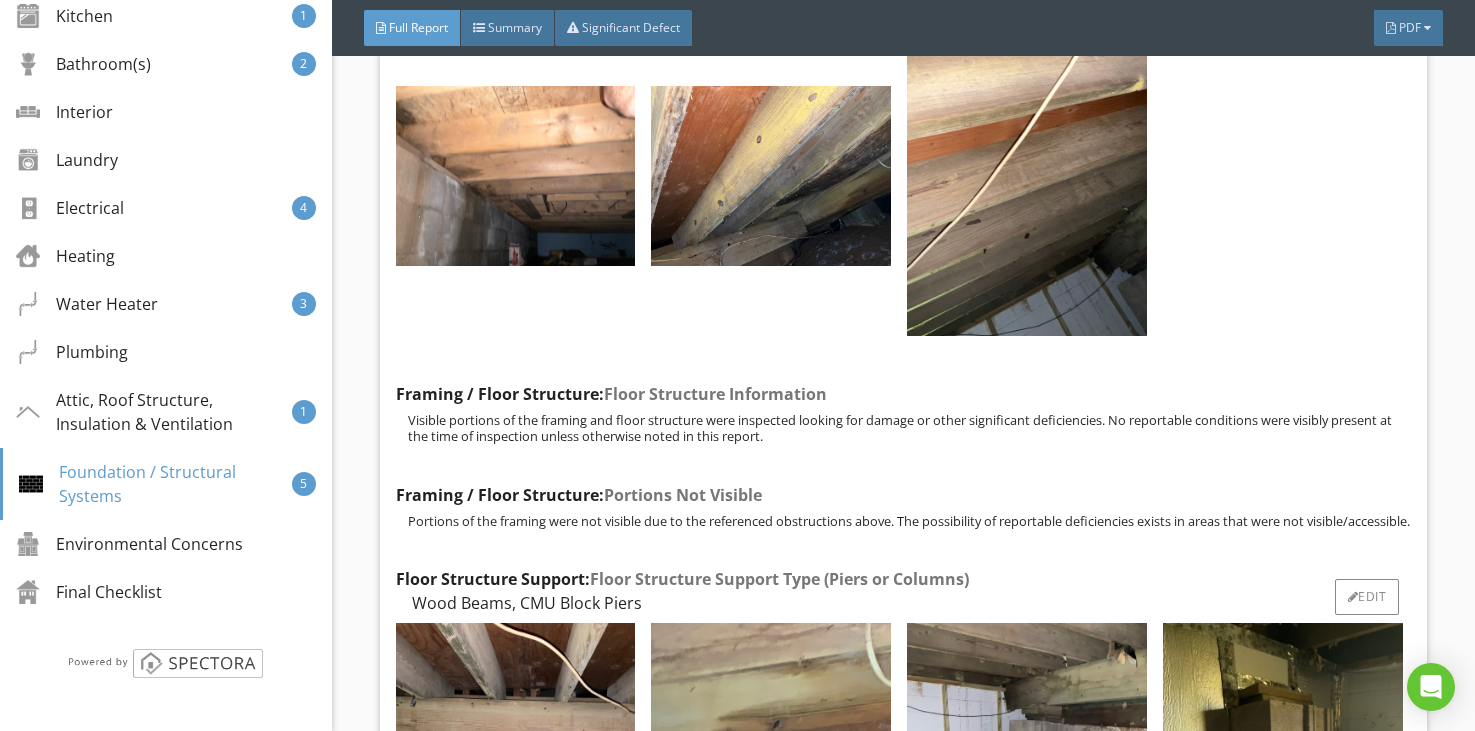 scroll, scrollTop: 60280, scrollLeft: 0, axis: vertical 